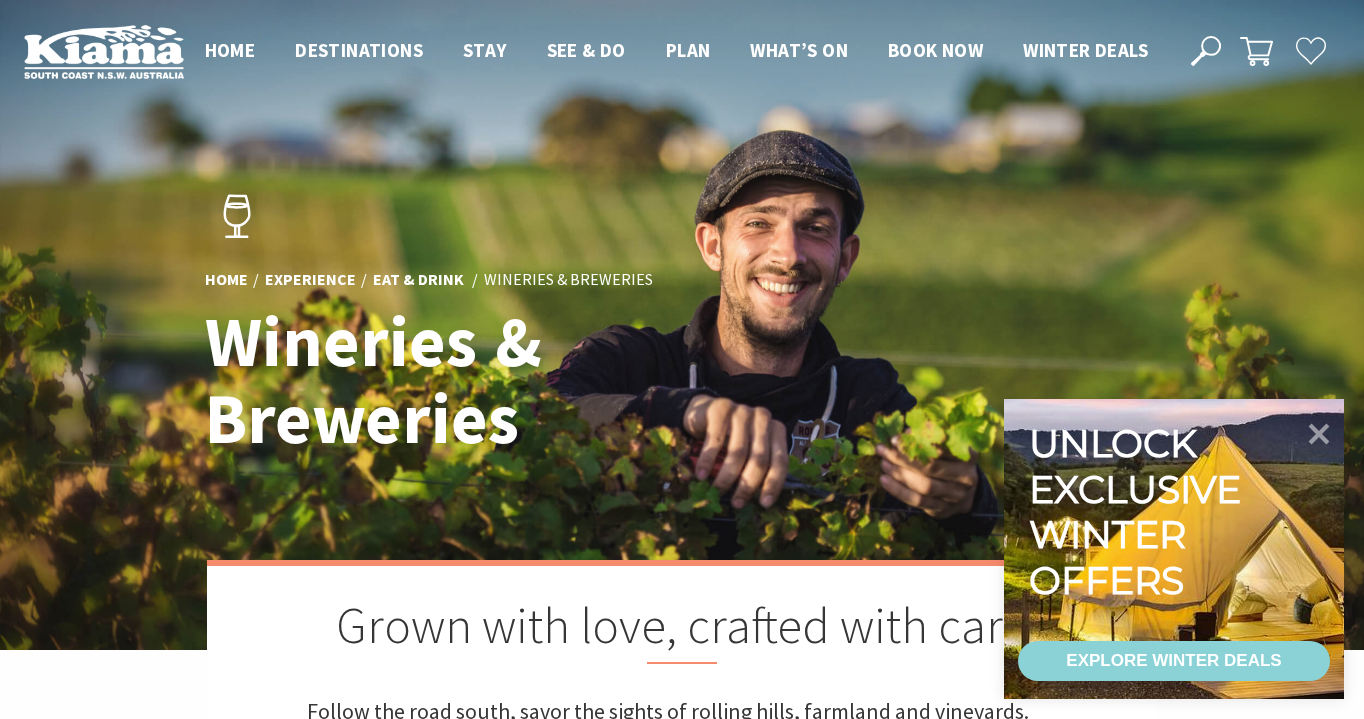 scroll, scrollTop: 0, scrollLeft: 0, axis: both 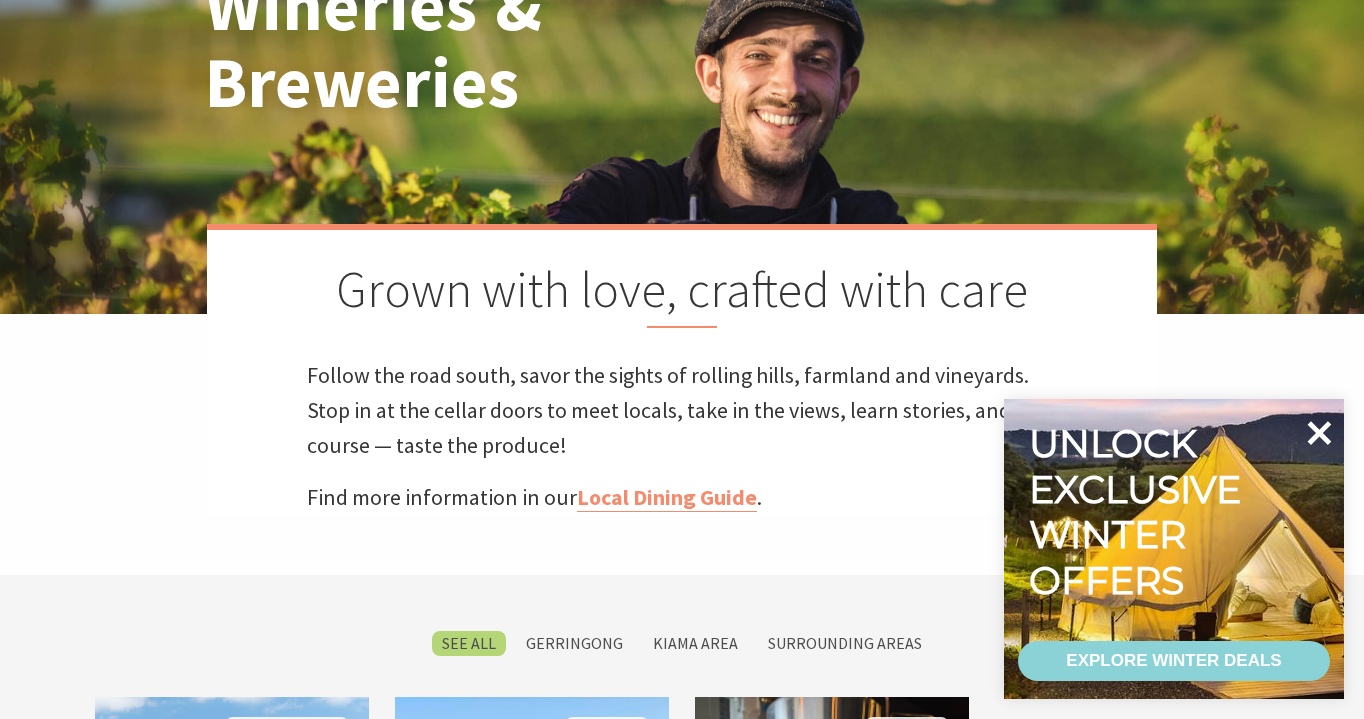 click 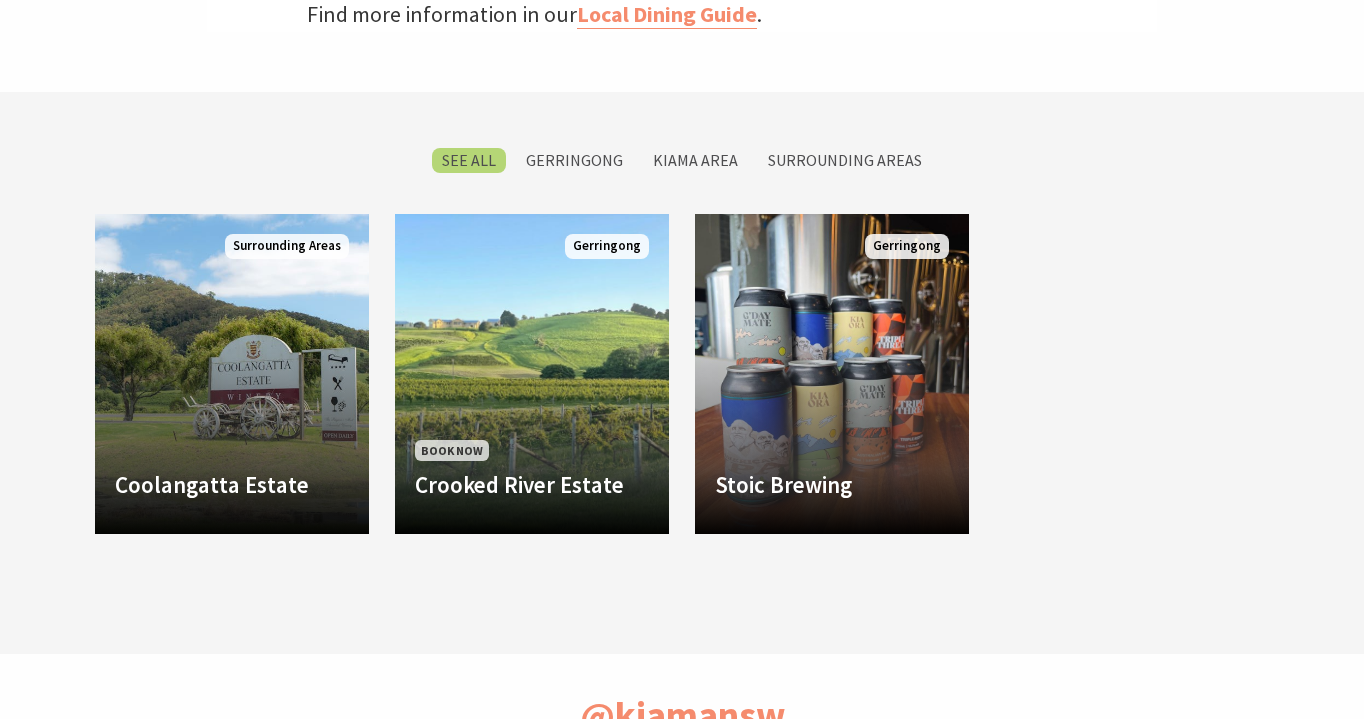 scroll, scrollTop: 819, scrollLeft: 0, axis: vertical 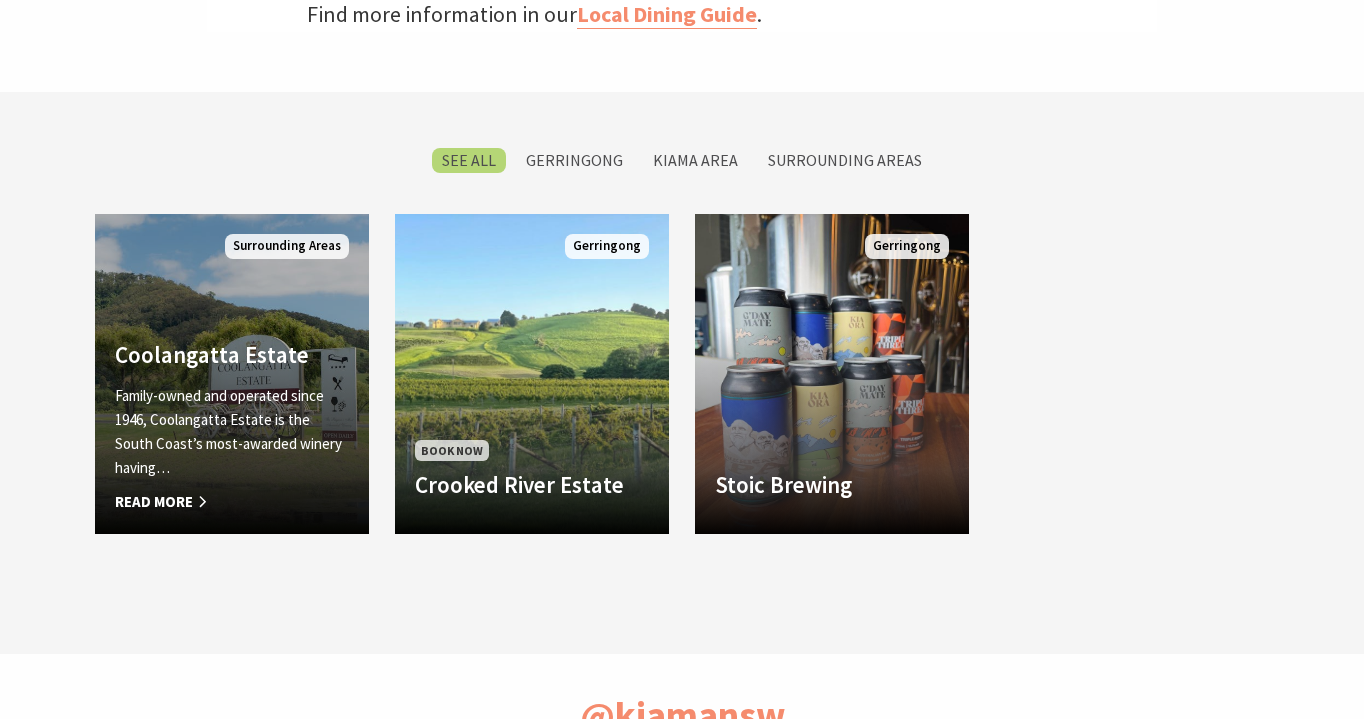 click on "Family-owned and operated since 1946, Coolangatta Estate is the South Coast’s most-awarded winery having…" at bounding box center (232, 432) 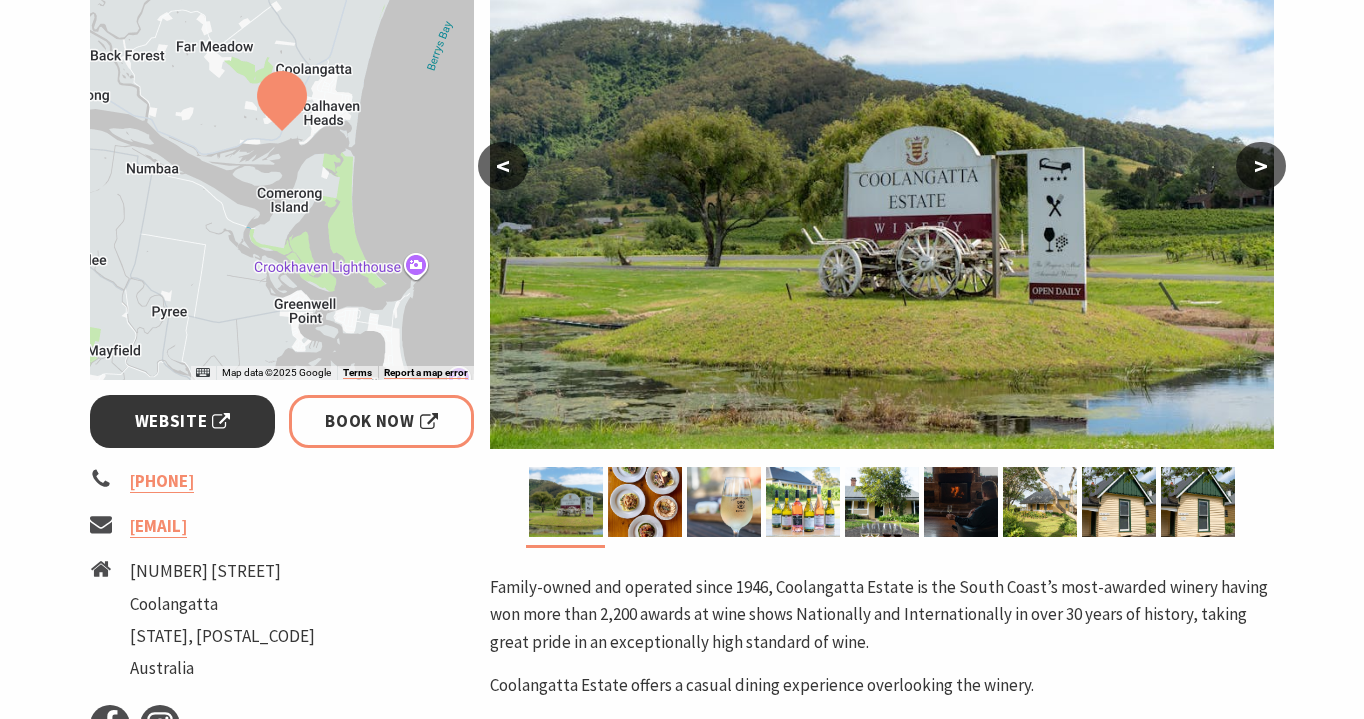 scroll, scrollTop: 556, scrollLeft: 0, axis: vertical 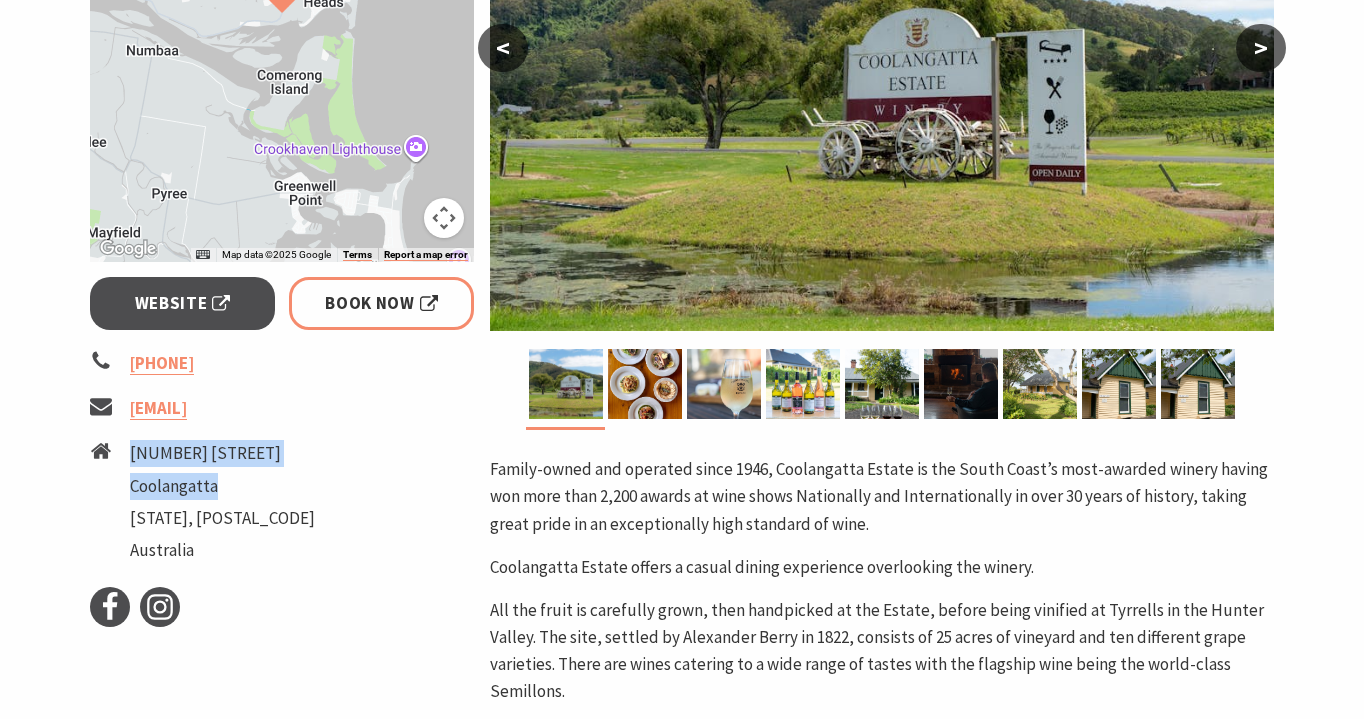 drag, startPoint x: 225, startPoint y: 484, endPoint x: 126, endPoint y: 453, distance: 103.74006 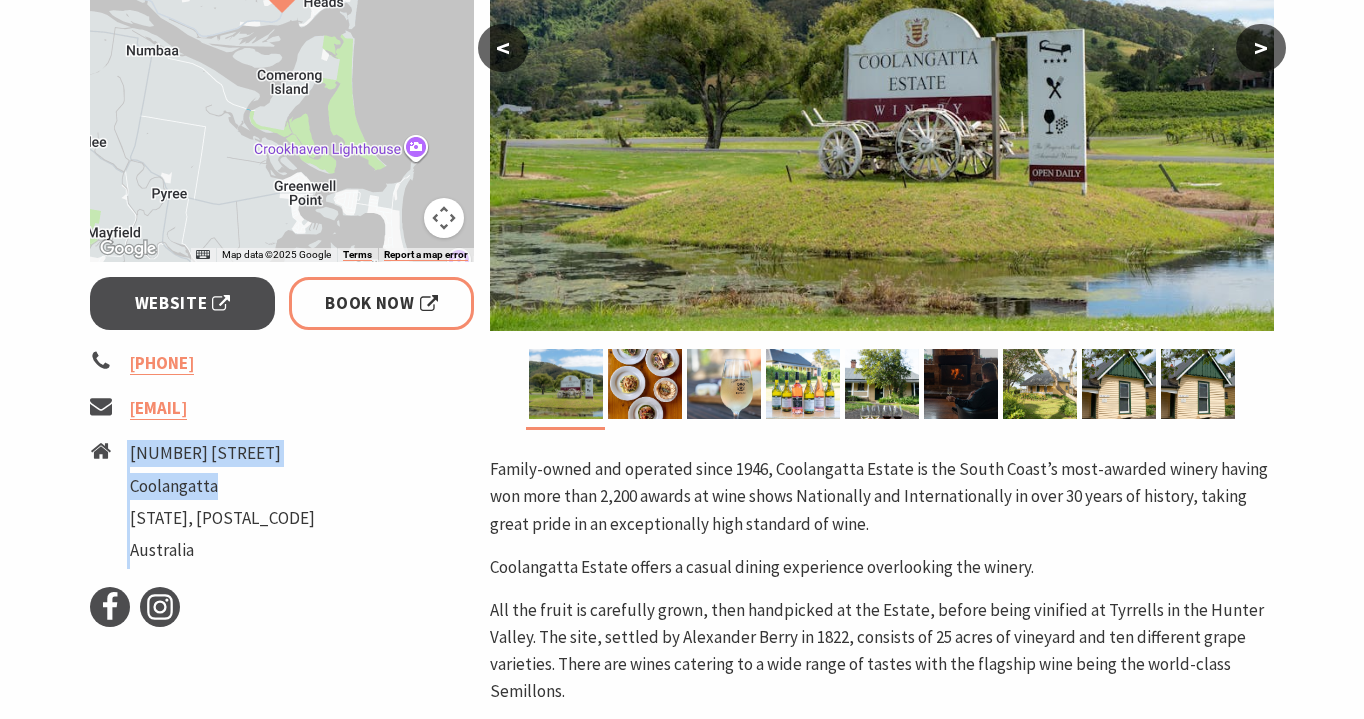 copy on "1335 Bolong Road
Coolangatta" 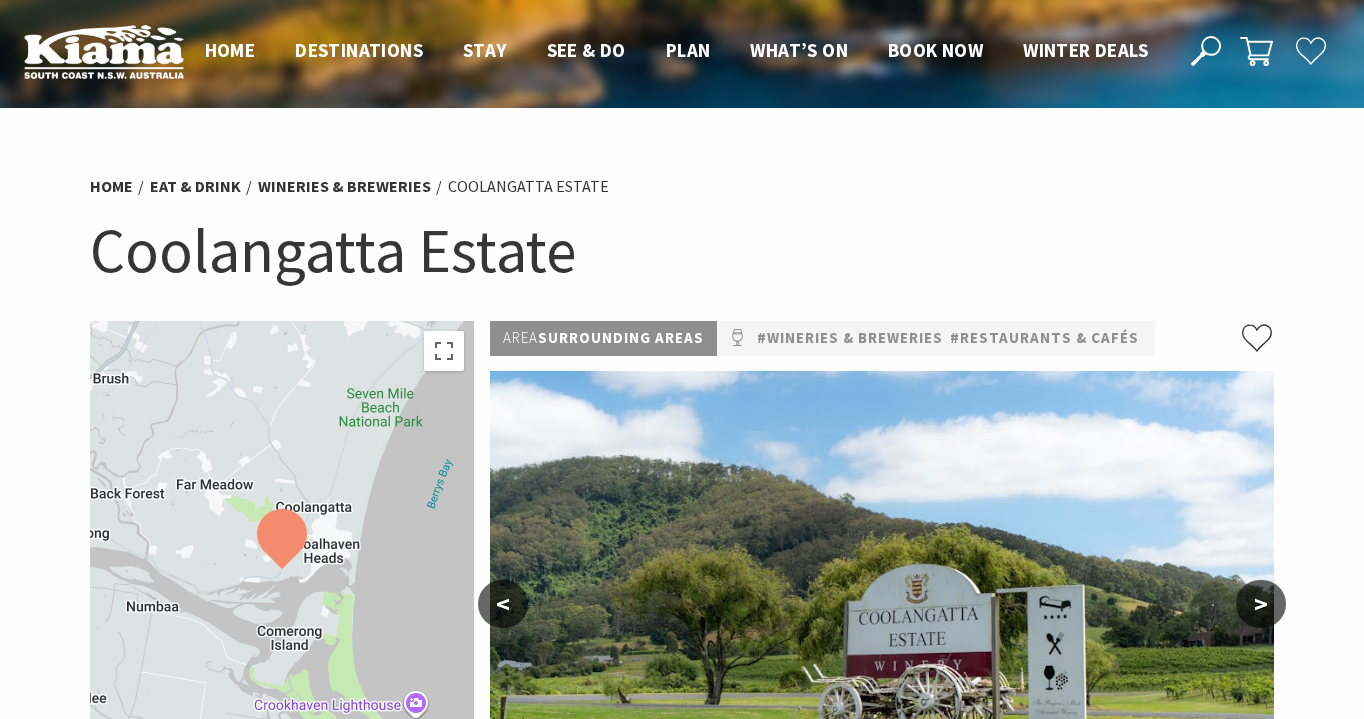 scroll, scrollTop: 0, scrollLeft: 0, axis: both 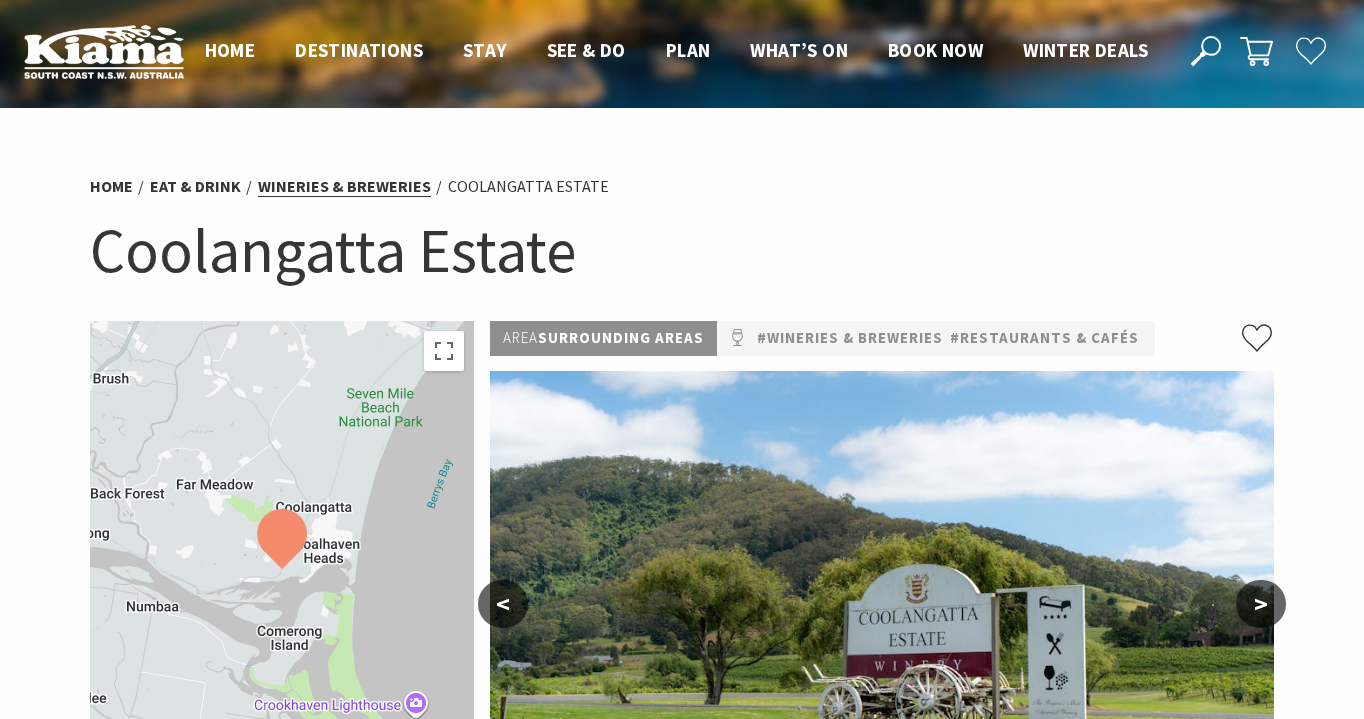 click on "Wineries & Breweries" at bounding box center [344, 186] 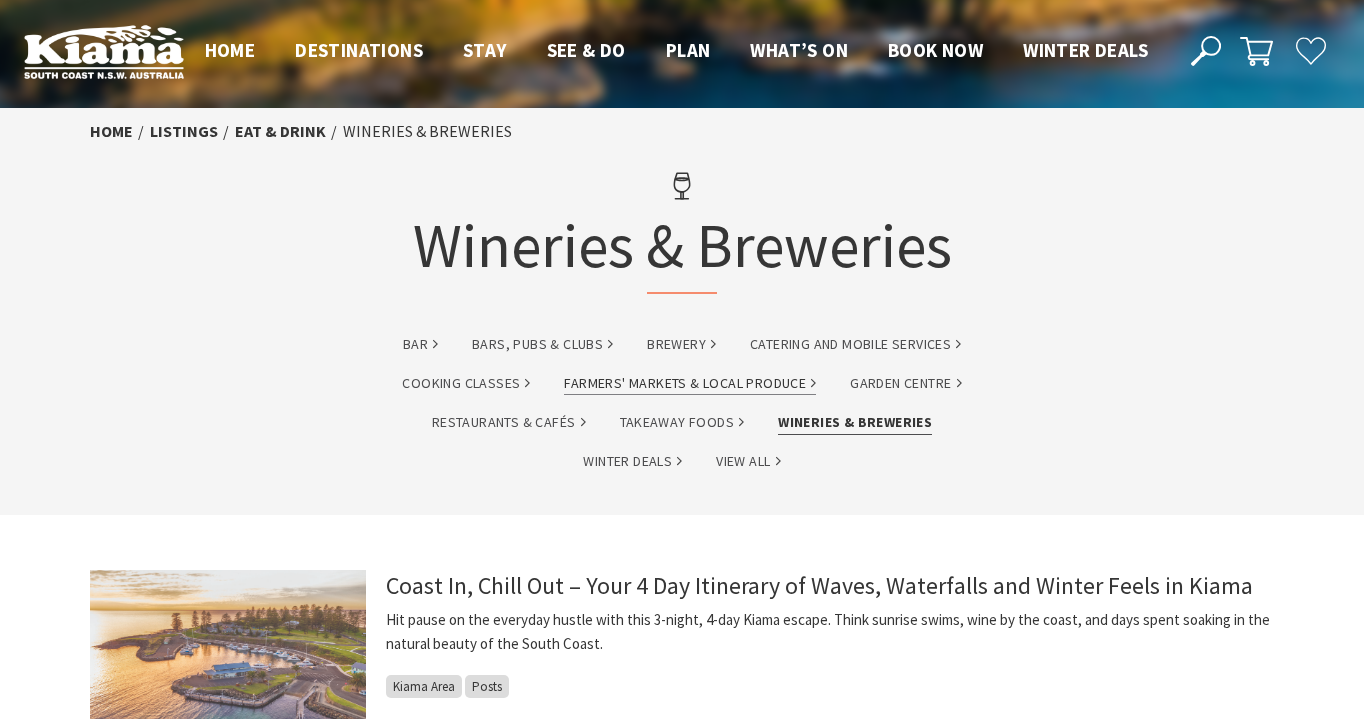 scroll, scrollTop: 0, scrollLeft: 0, axis: both 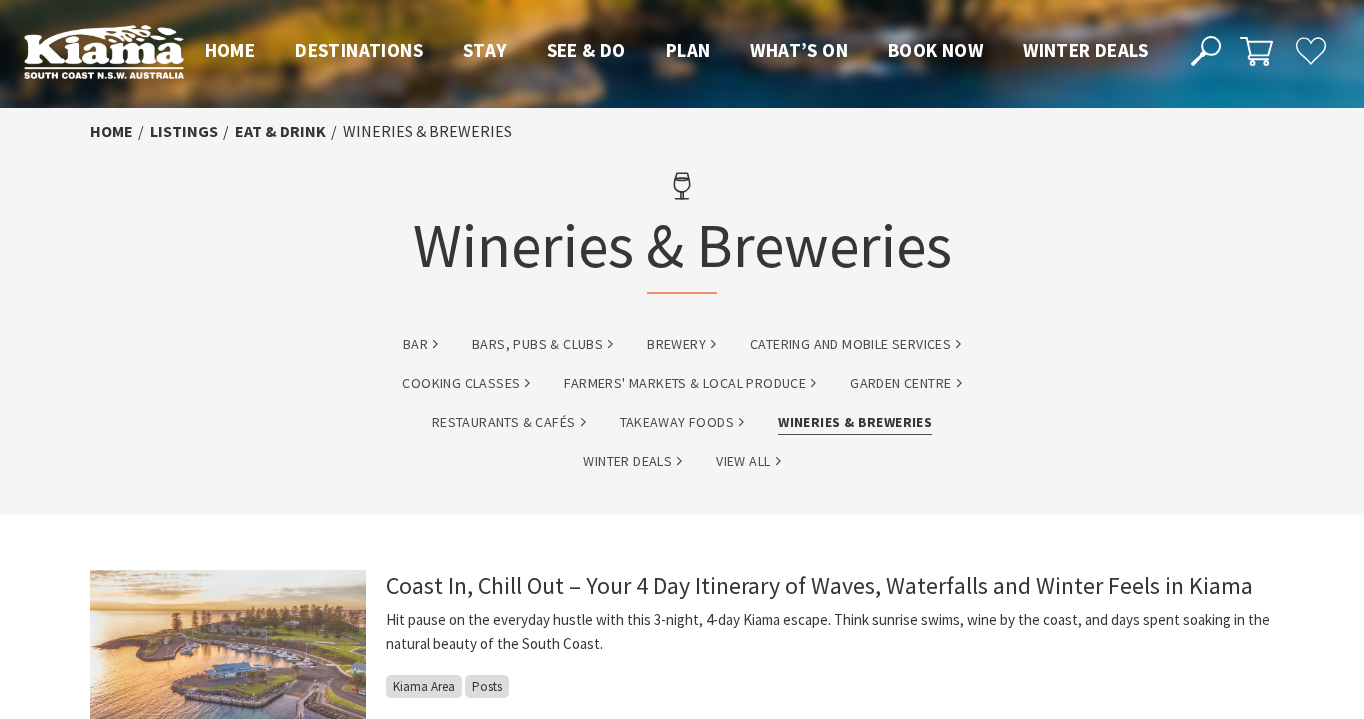 click on "Wineries & Breweries" at bounding box center [855, 422] 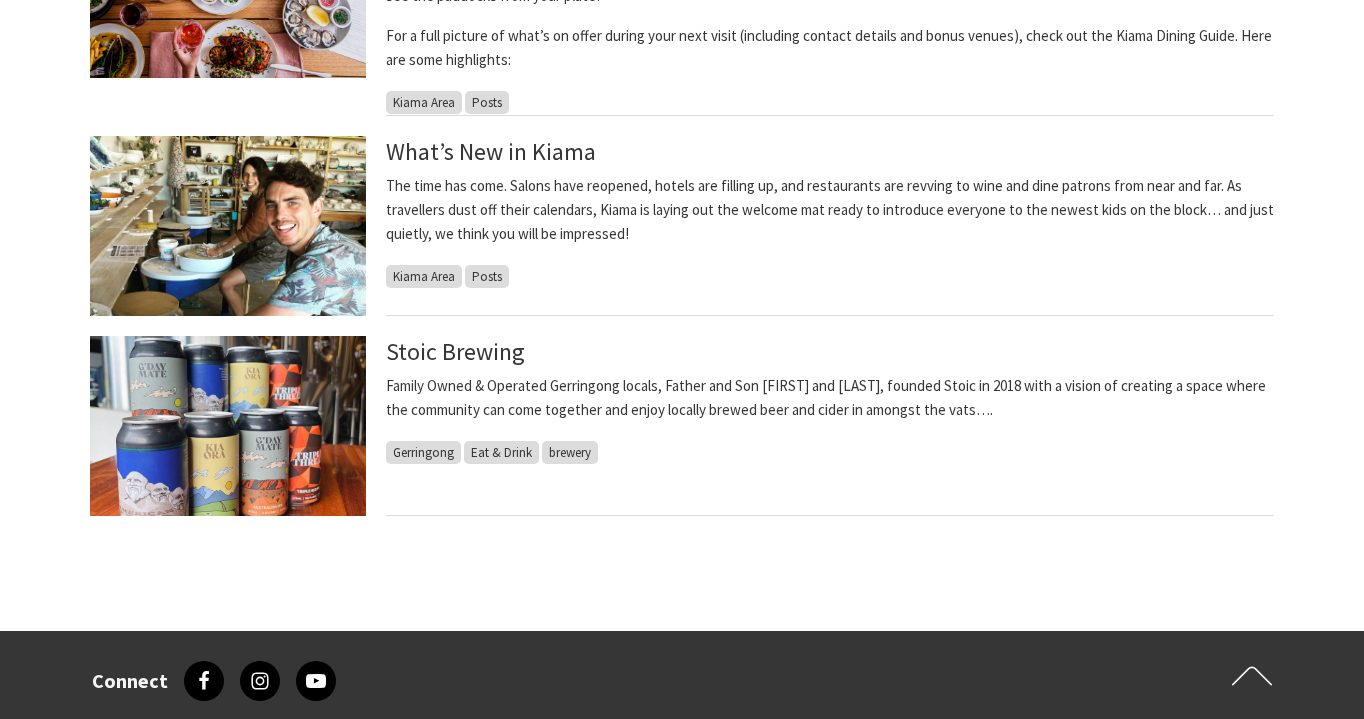 scroll, scrollTop: 1971, scrollLeft: 0, axis: vertical 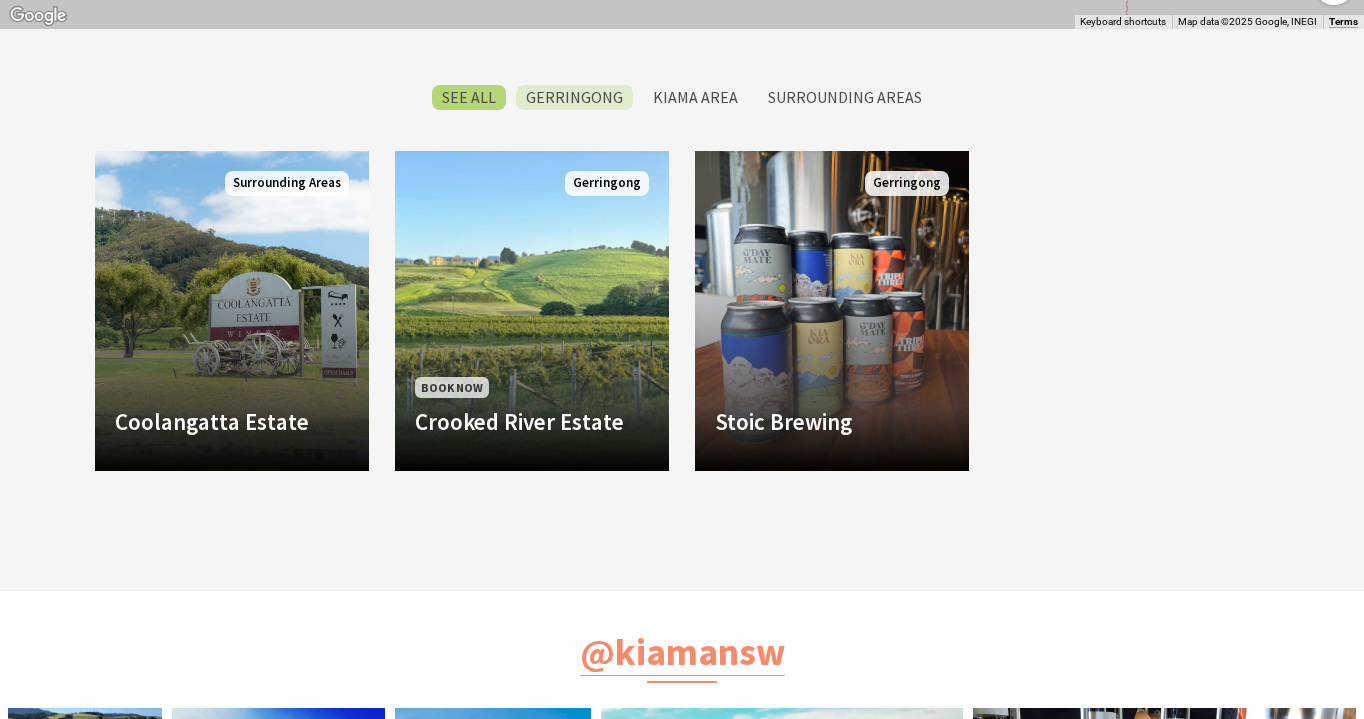 click on "Gerringong" at bounding box center [574, 97] 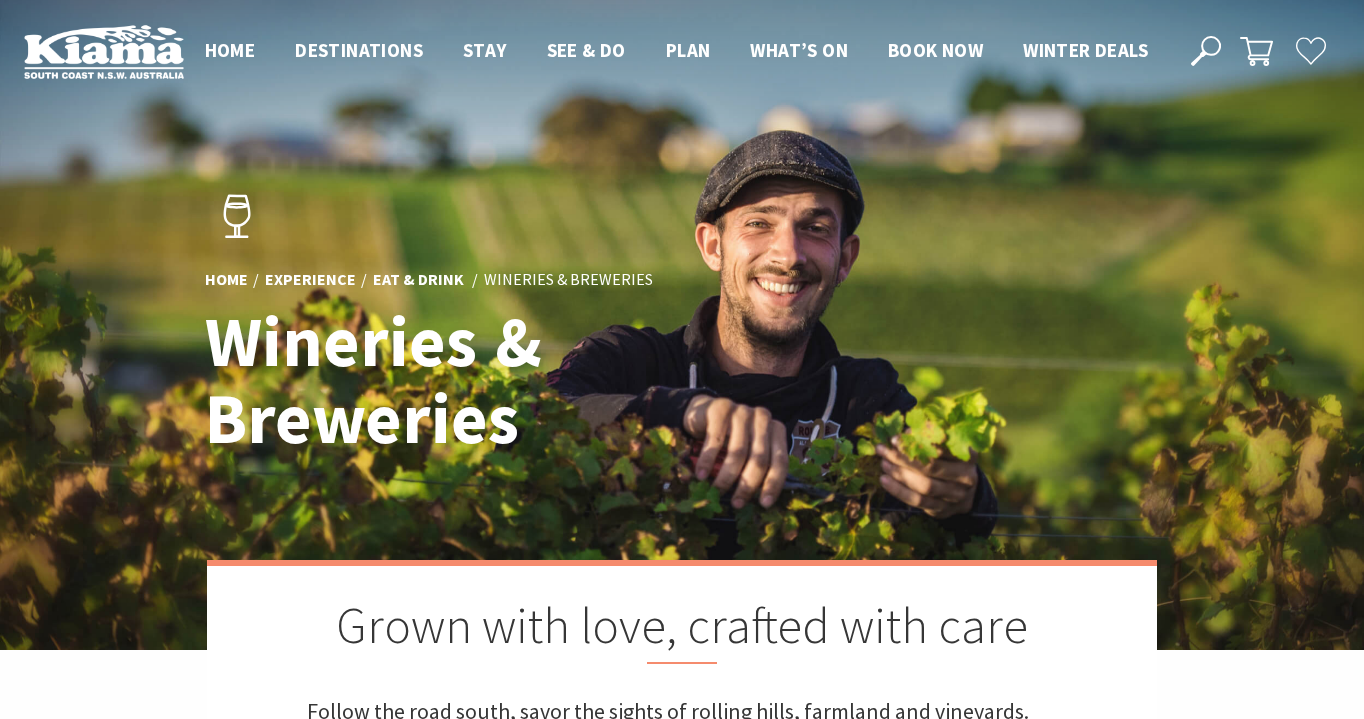 scroll, scrollTop: 1630, scrollLeft: 0, axis: vertical 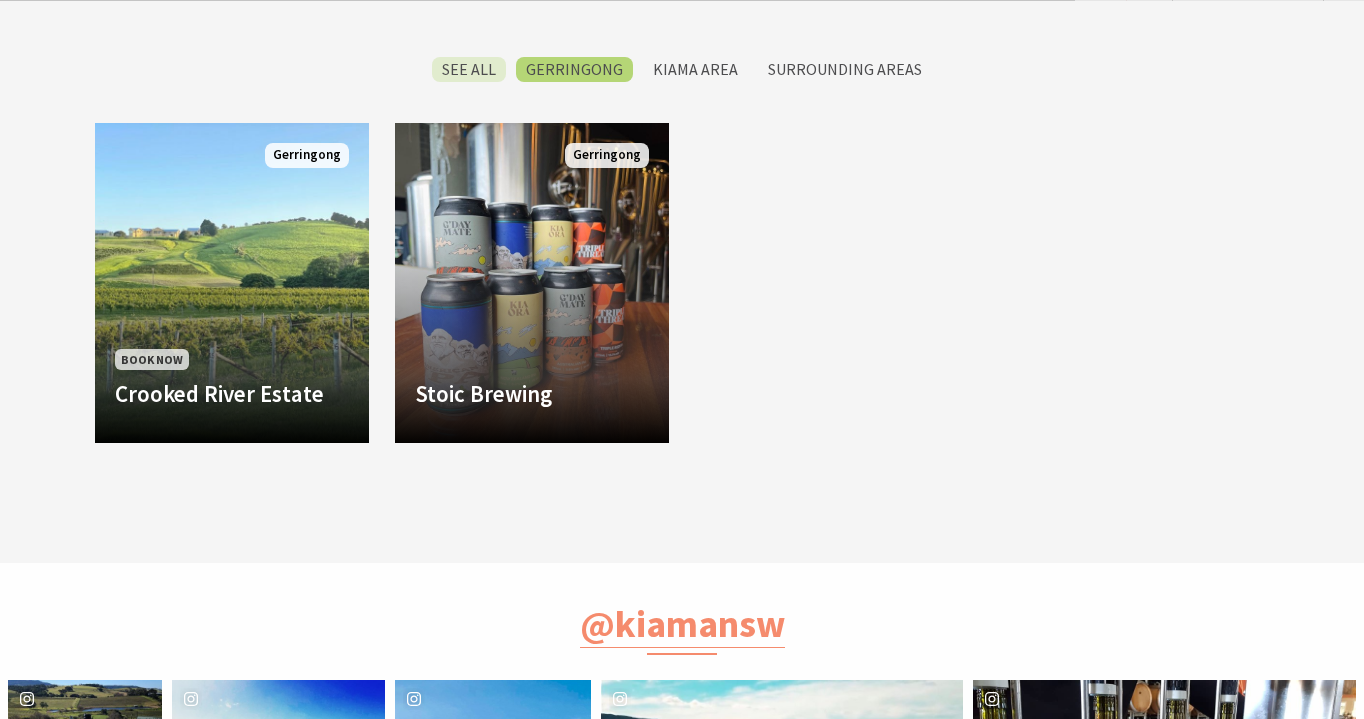 click on "SEE All" at bounding box center (469, 69) 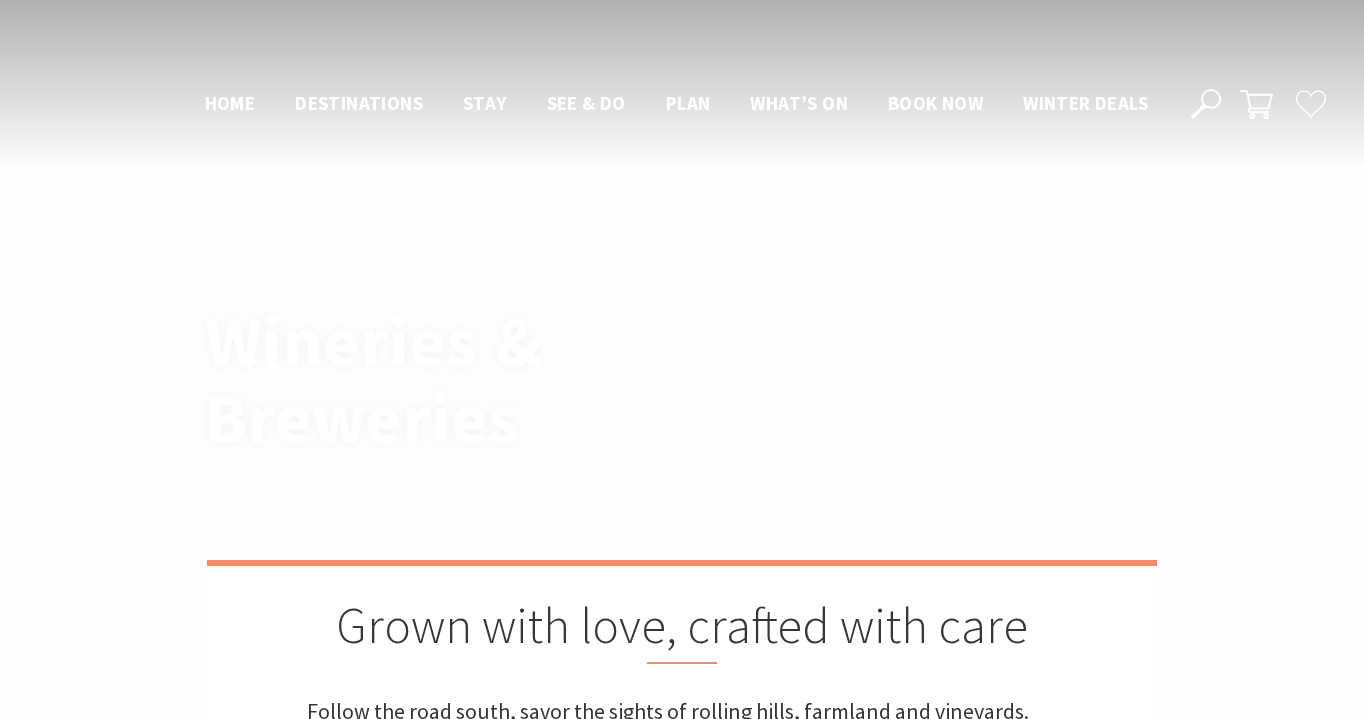 click on "Kiama Area" at bounding box center [695, 1699] 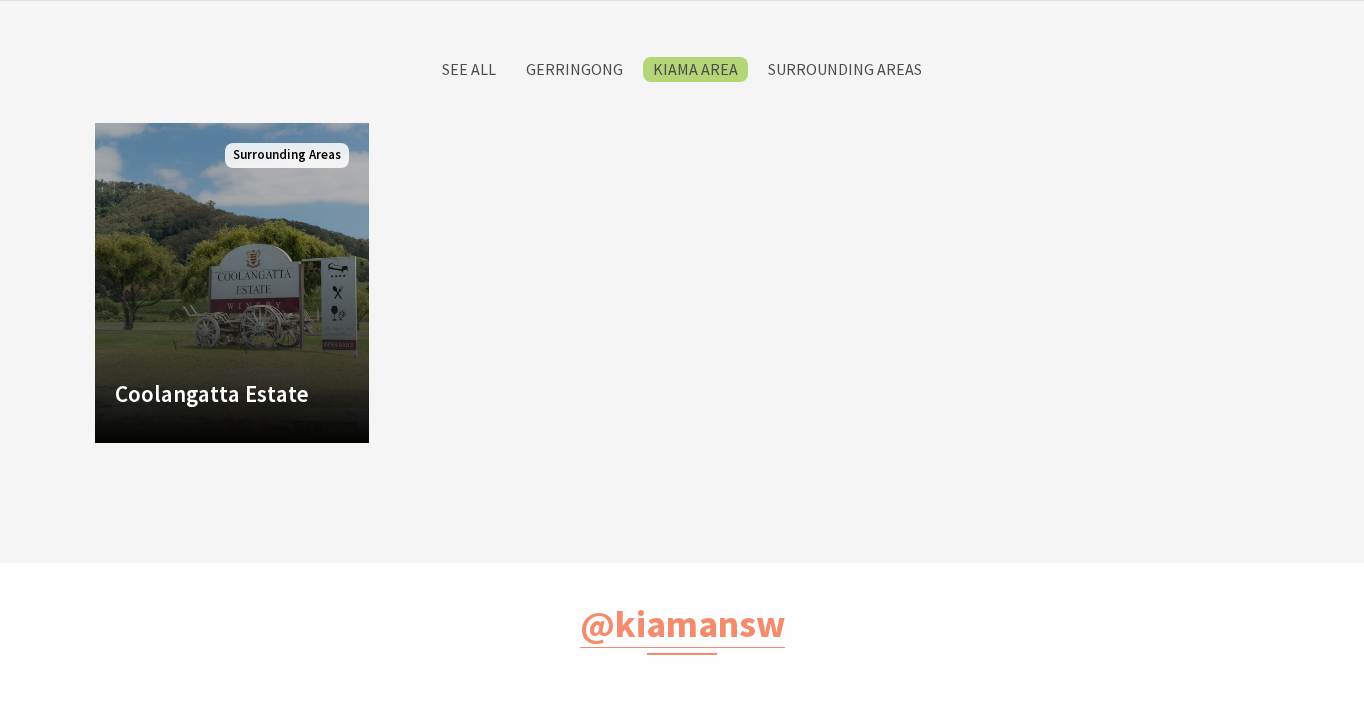 scroll, scrollTop: 1630, scrollLeft: 0, axis: vertical 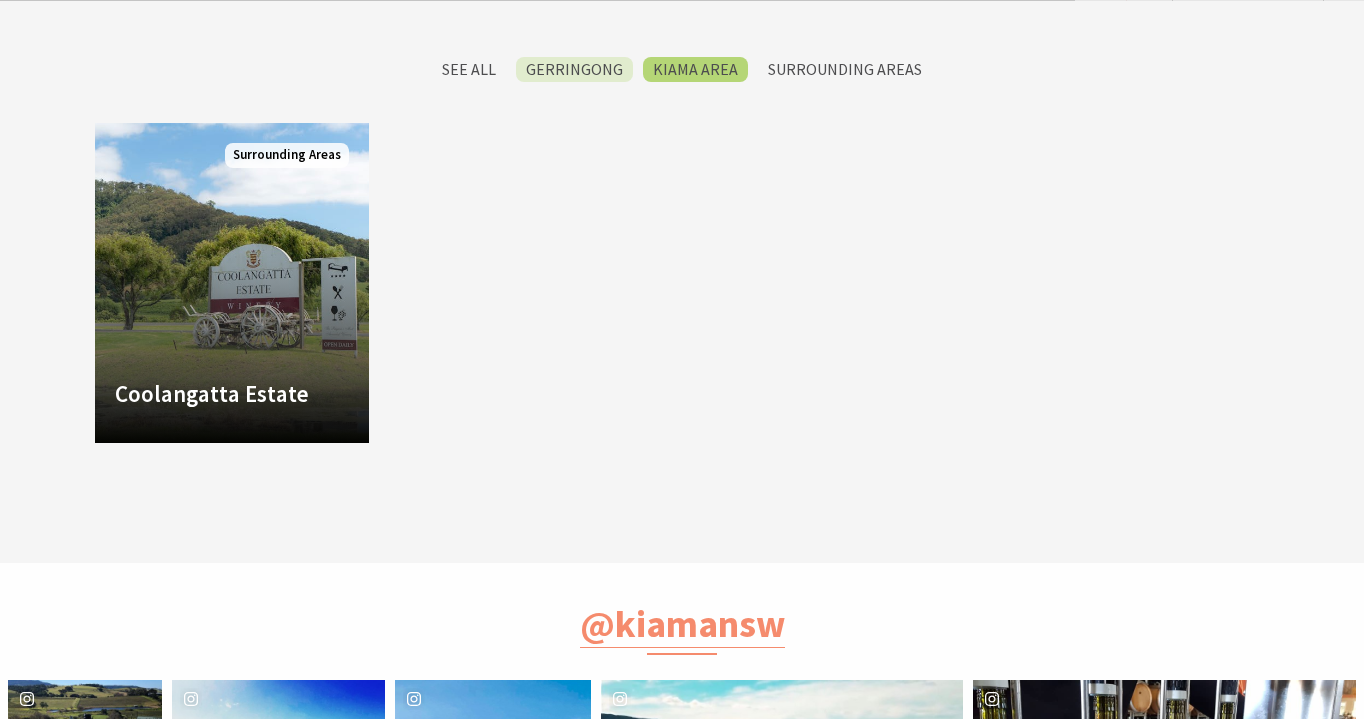 click on "Gerringong" at bounding box center (574, 69) 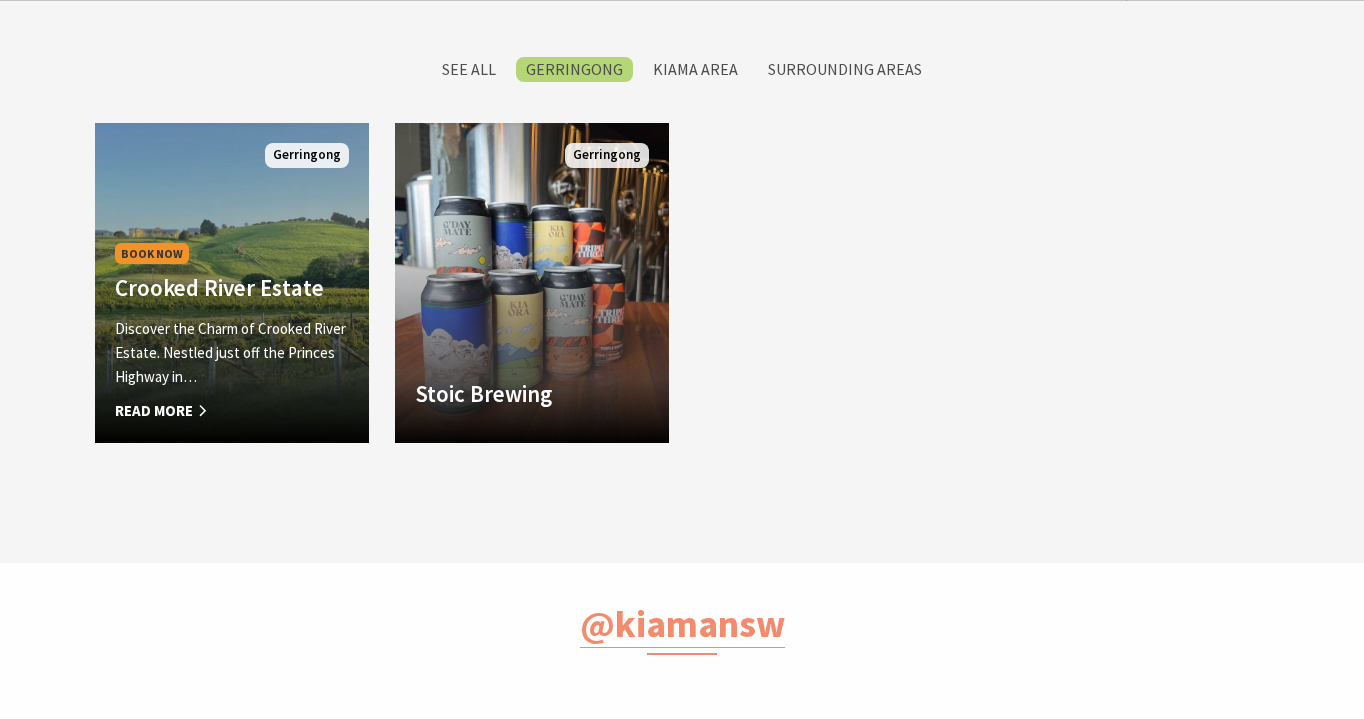 scroll, scrollTop: 1630, scrollLeft: 0, axis: vertical 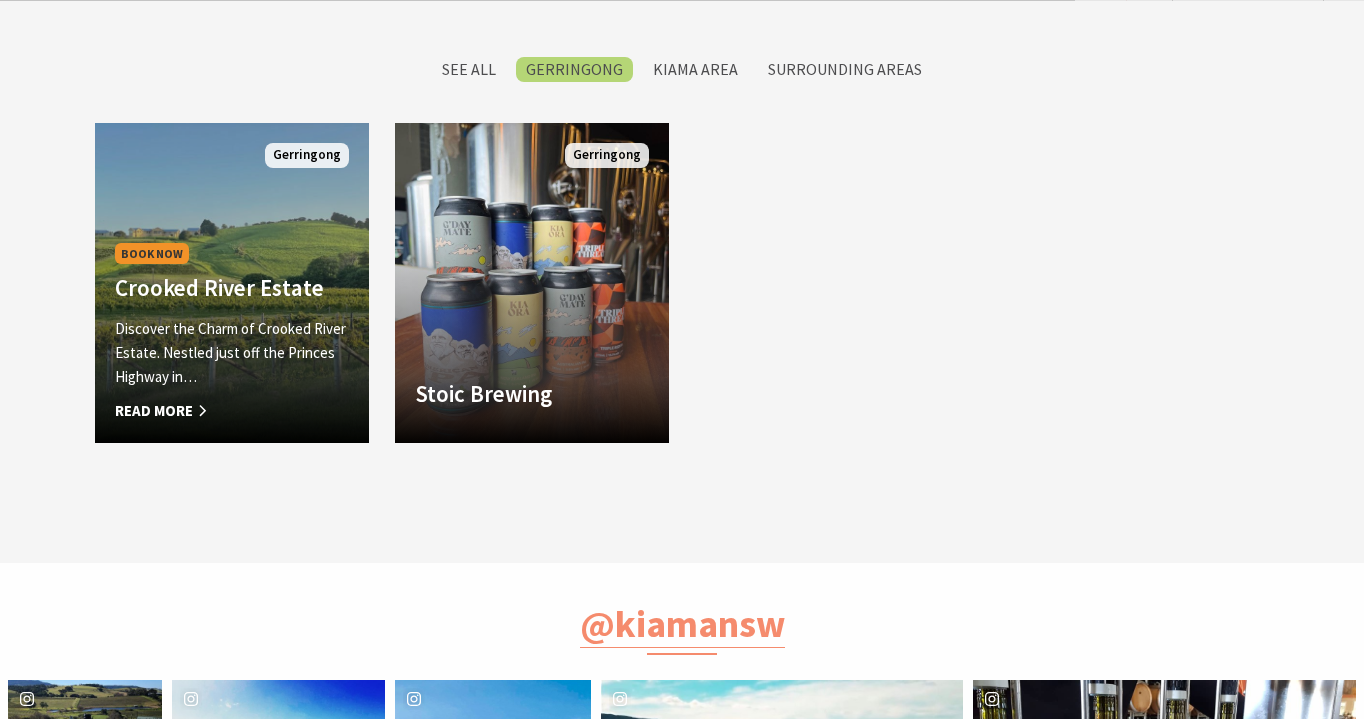 click on "Read More" at bounding box center (232, 411) 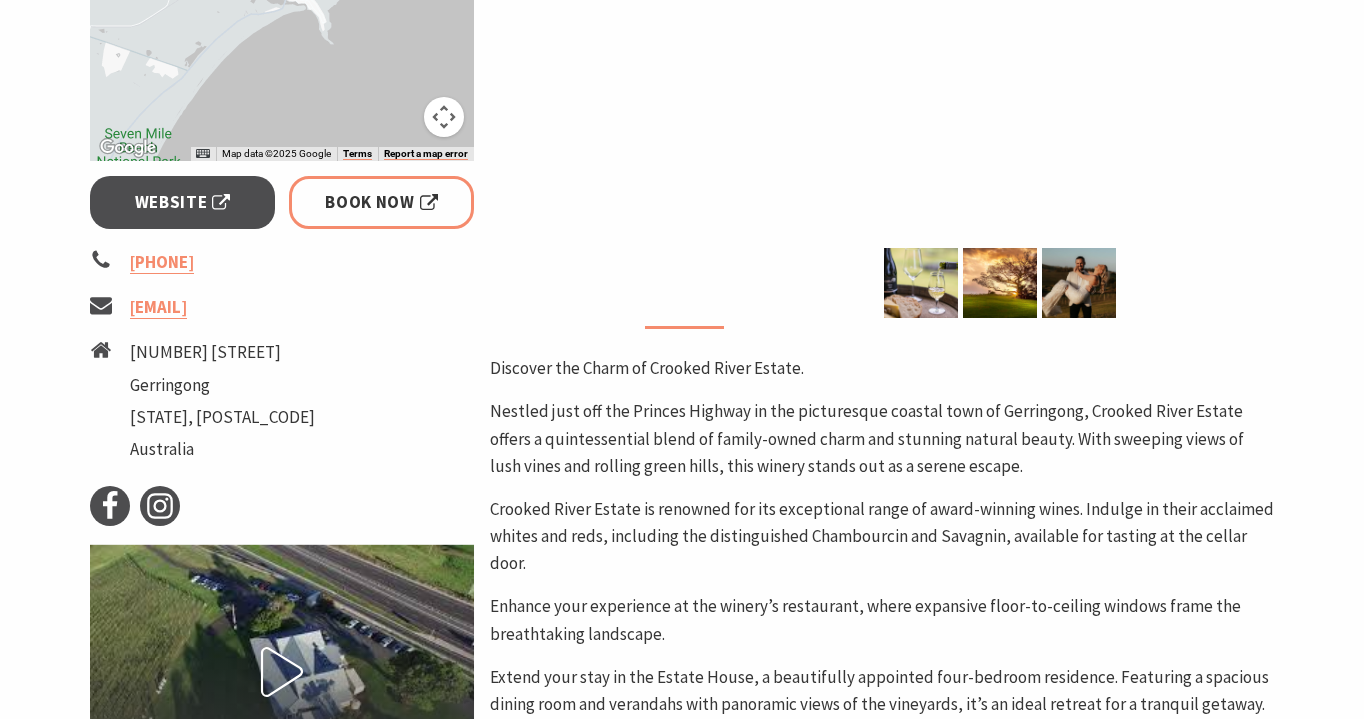 scroll, scrollTop: 664, scrollLeft: 0, axis: vertical 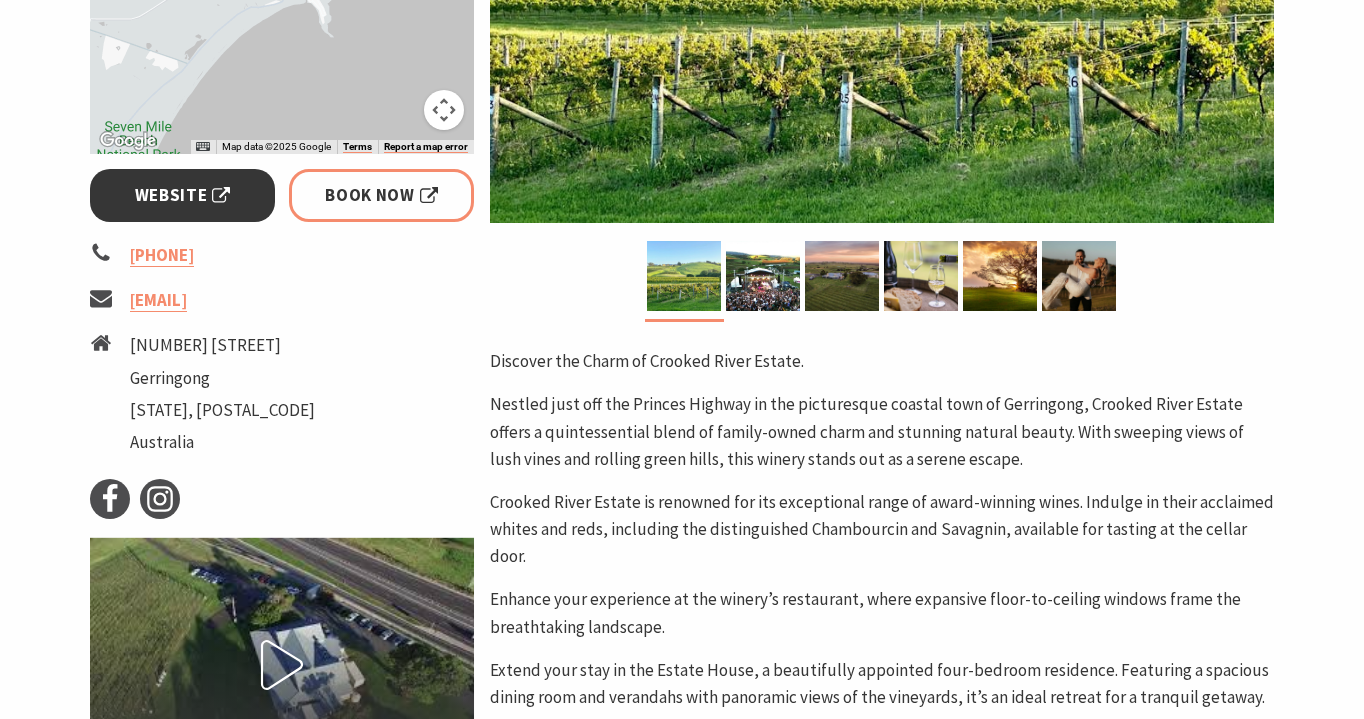 click on "Website" at bounding box center (183, 195) 